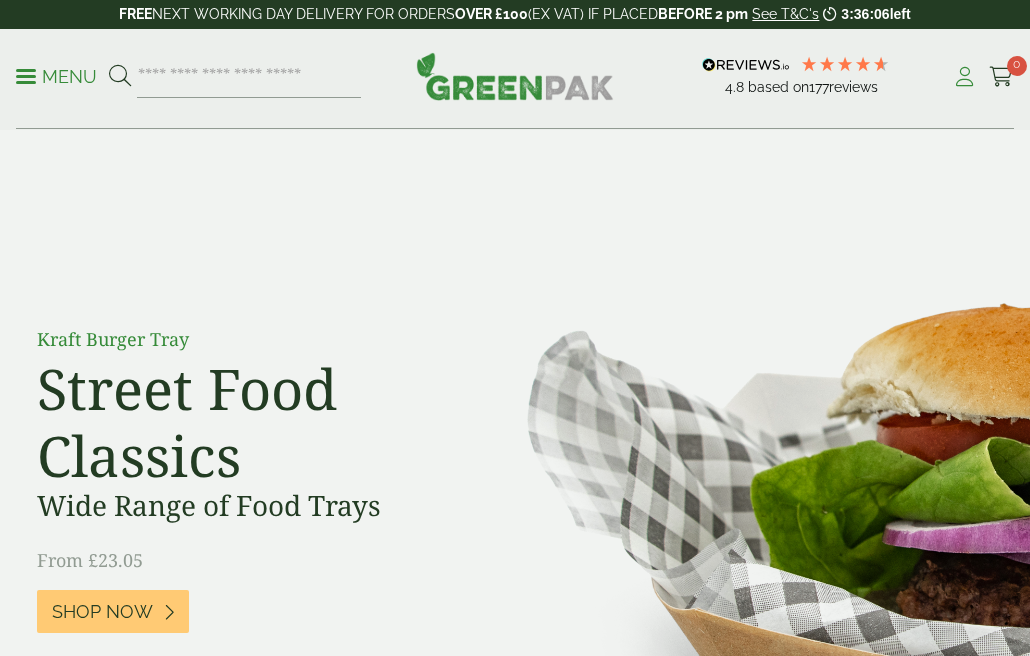 click at bounding box center [964, 77] 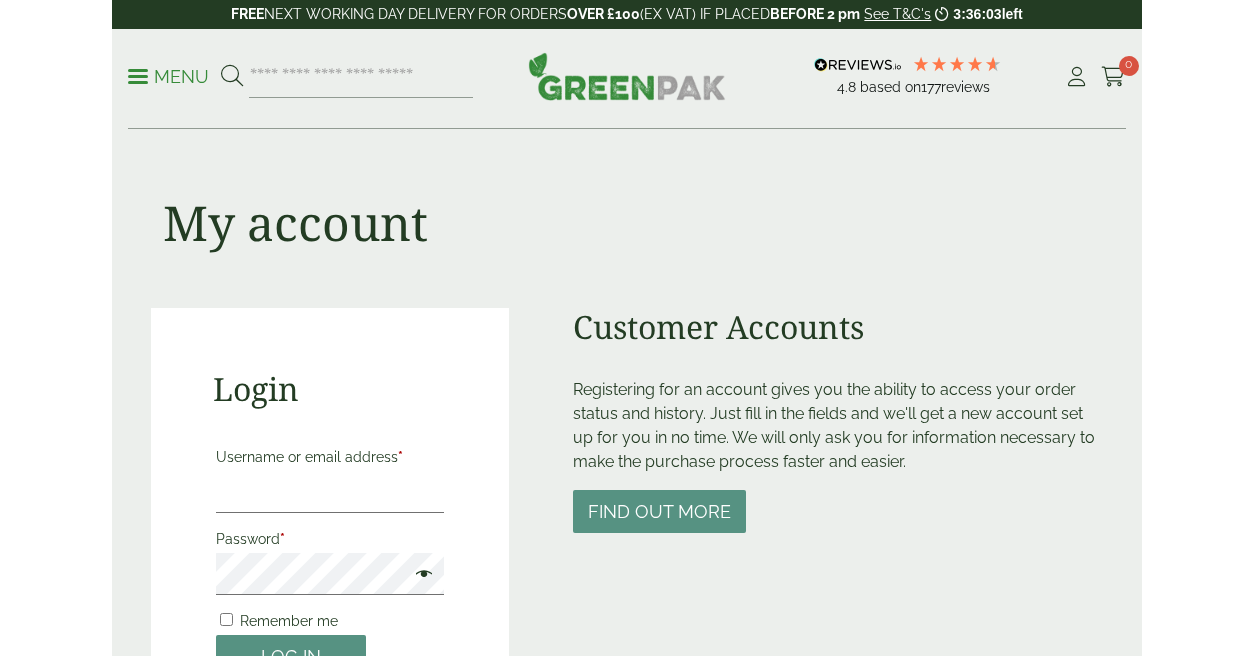 scroll, scrollTop: 0, scrollLeft: 0, axis: both 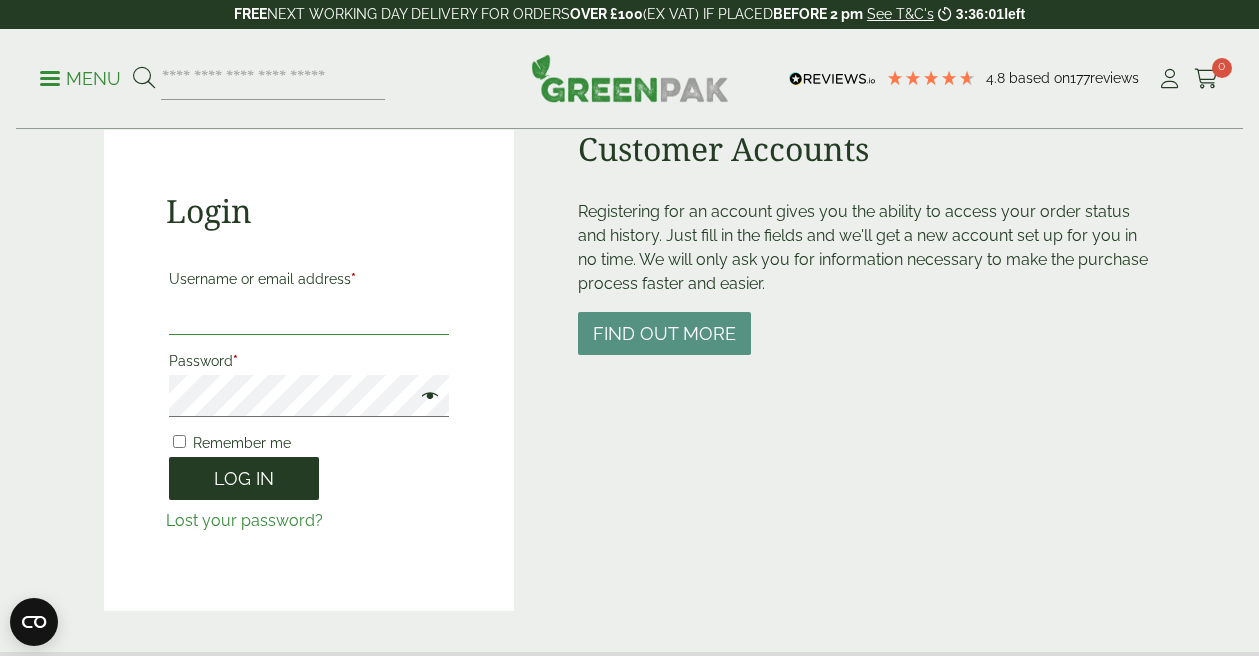 type on "**********" 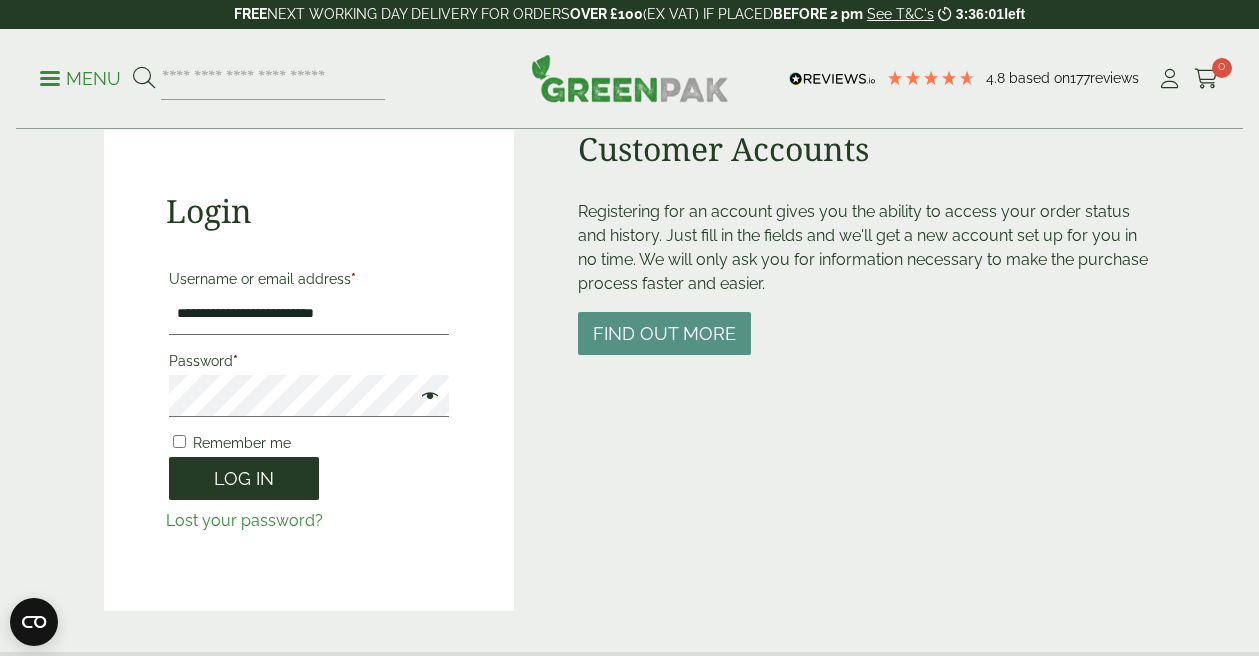 click on "Log in" at bounding box center [244, 478] 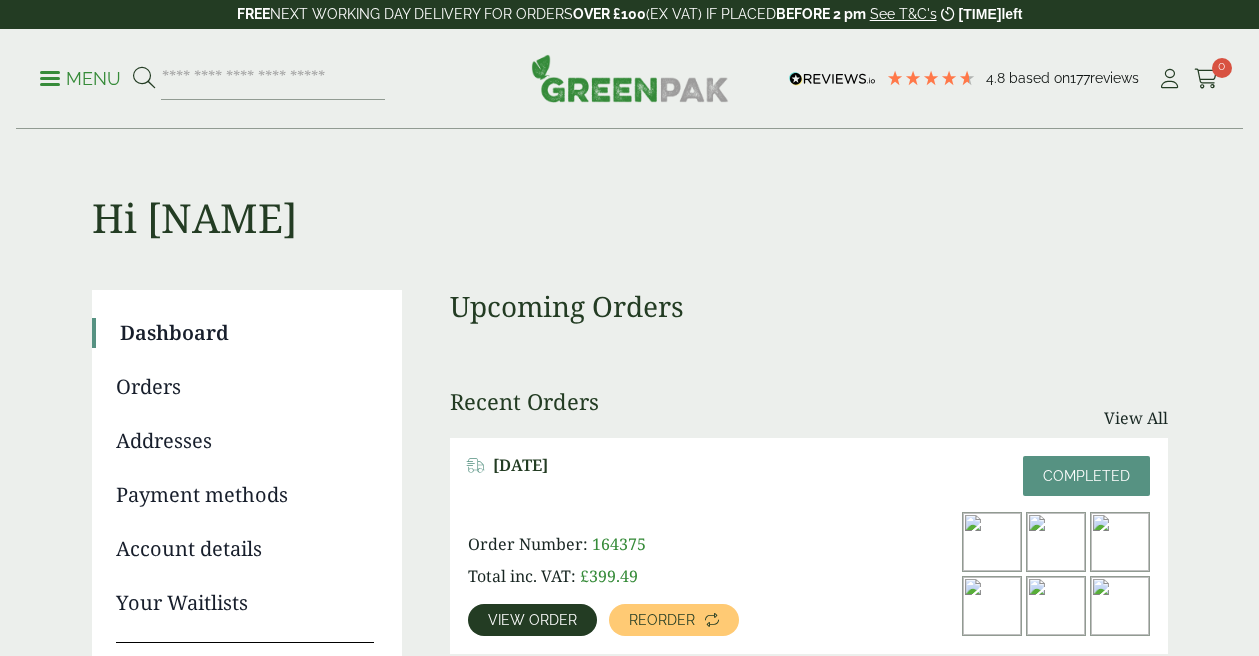 scroll, scrollTop: 0, scrollLeft: 0, axis: both 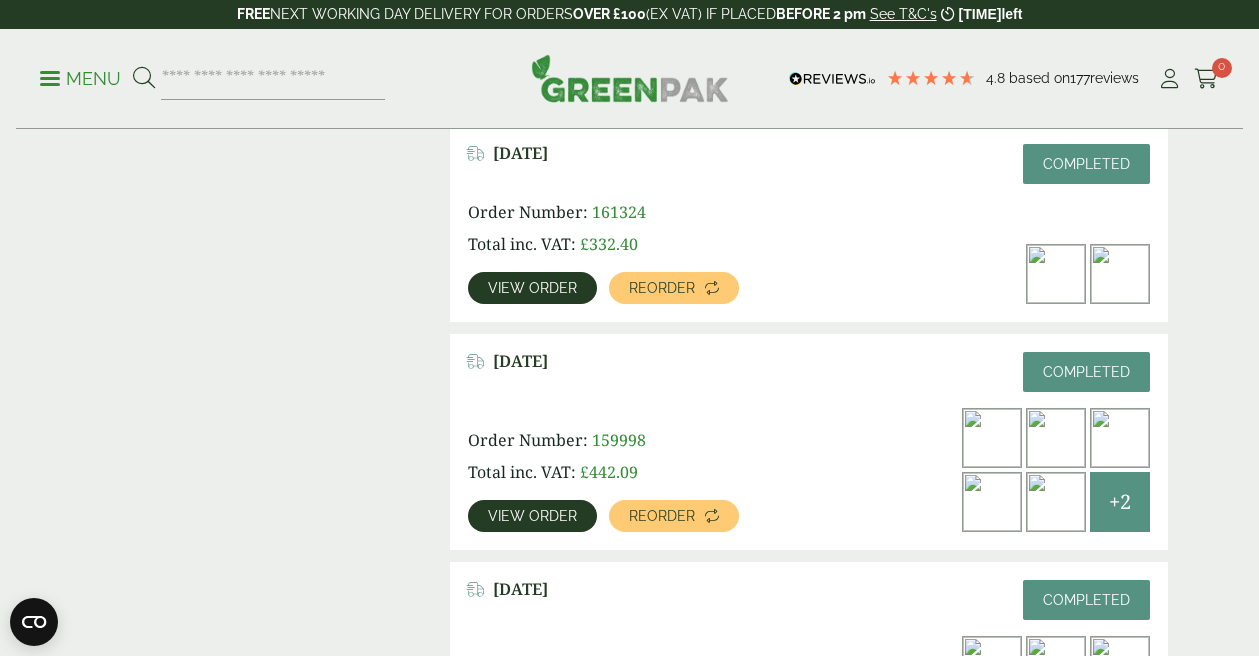 click on "View order" at bounding box center (532, 288) 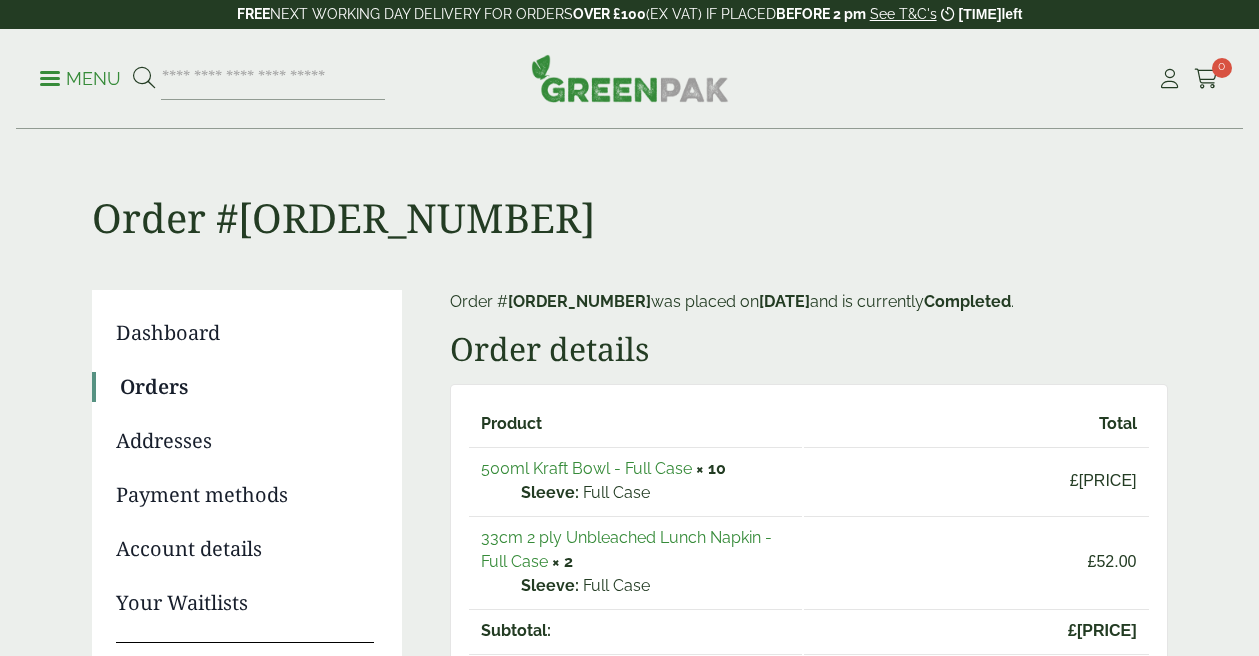 scroll, scrollTop: 0, scrollLeft: 0, axis: both 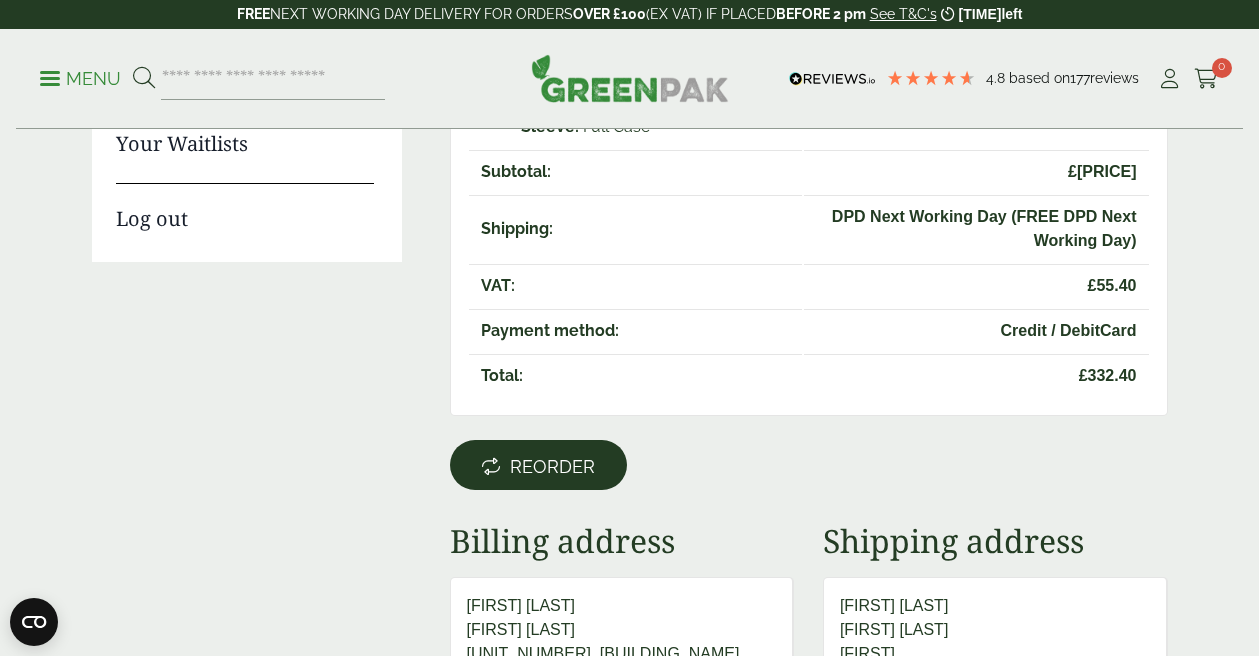 click on "Reorder" at bounding box center [552, 467] 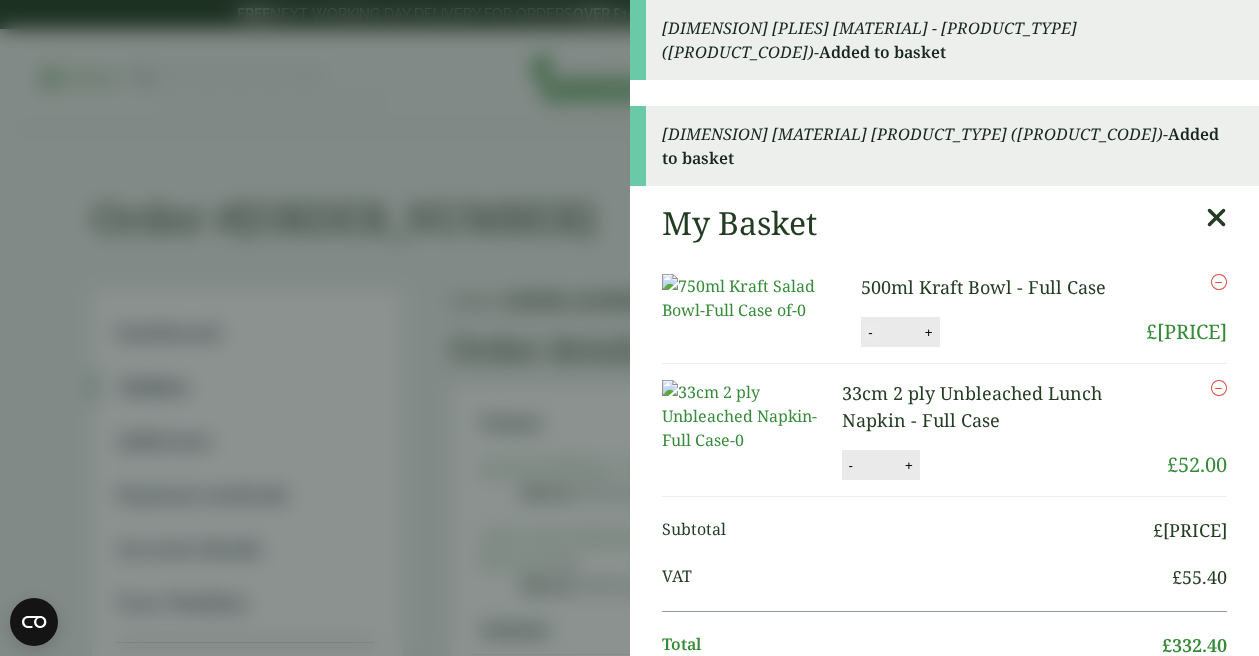 click on "-" at bounding box center [870, 332] 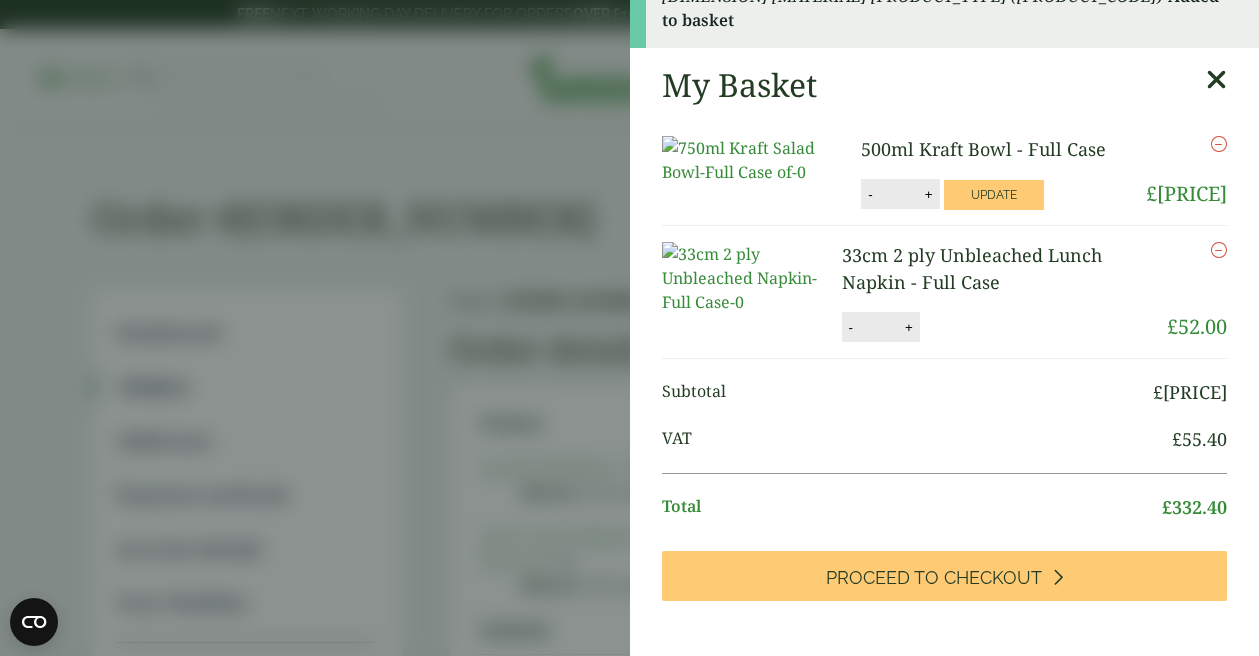 scroll, scrollTop: 203, scrollLeft: 0, axis: vertical 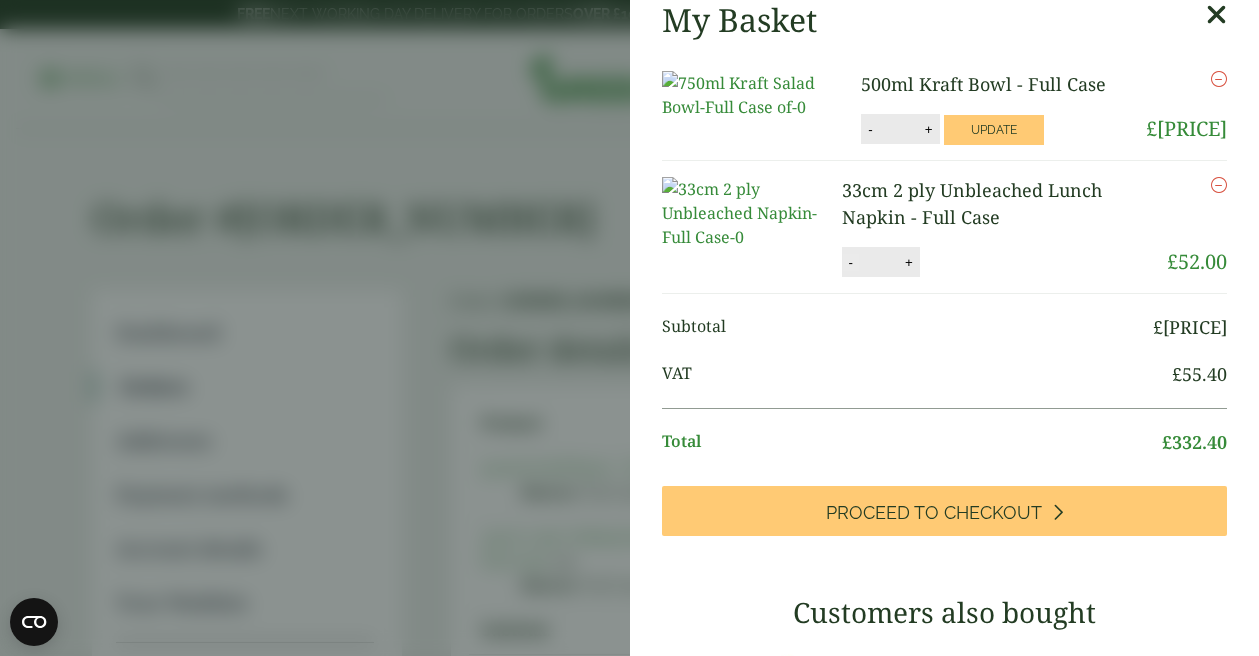 click on "-" at bounding box center [851, 262] 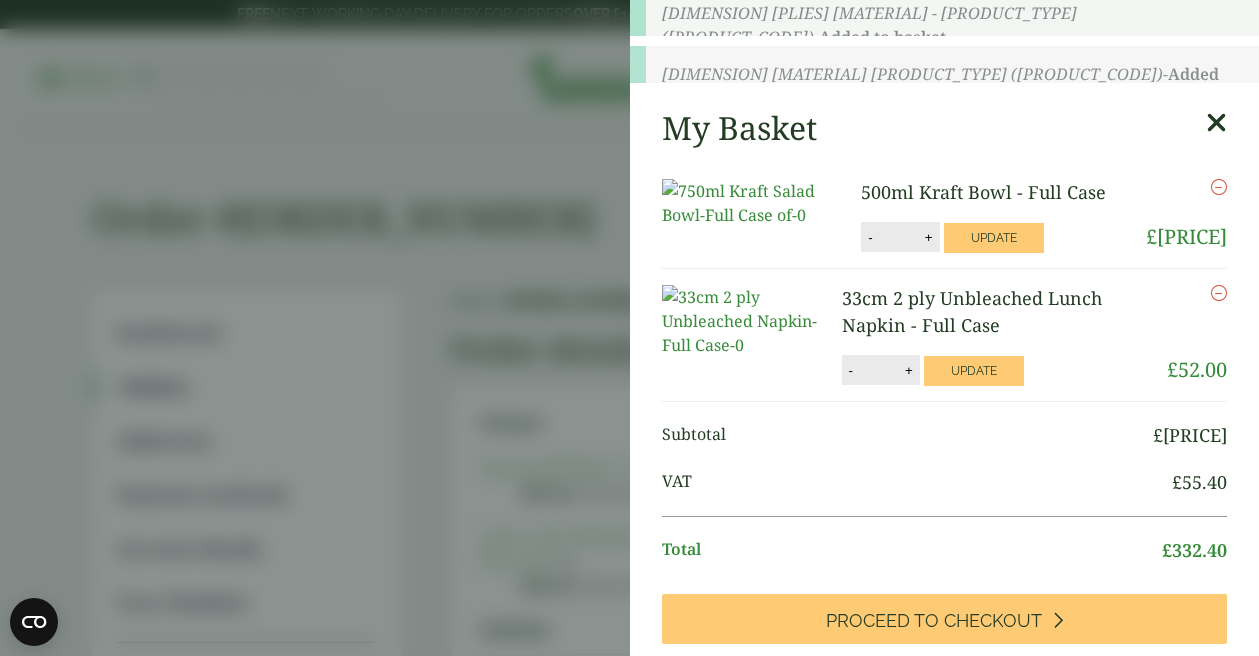 scroll, scrollTop: 15, scrollLeft: 0, axis: vertical 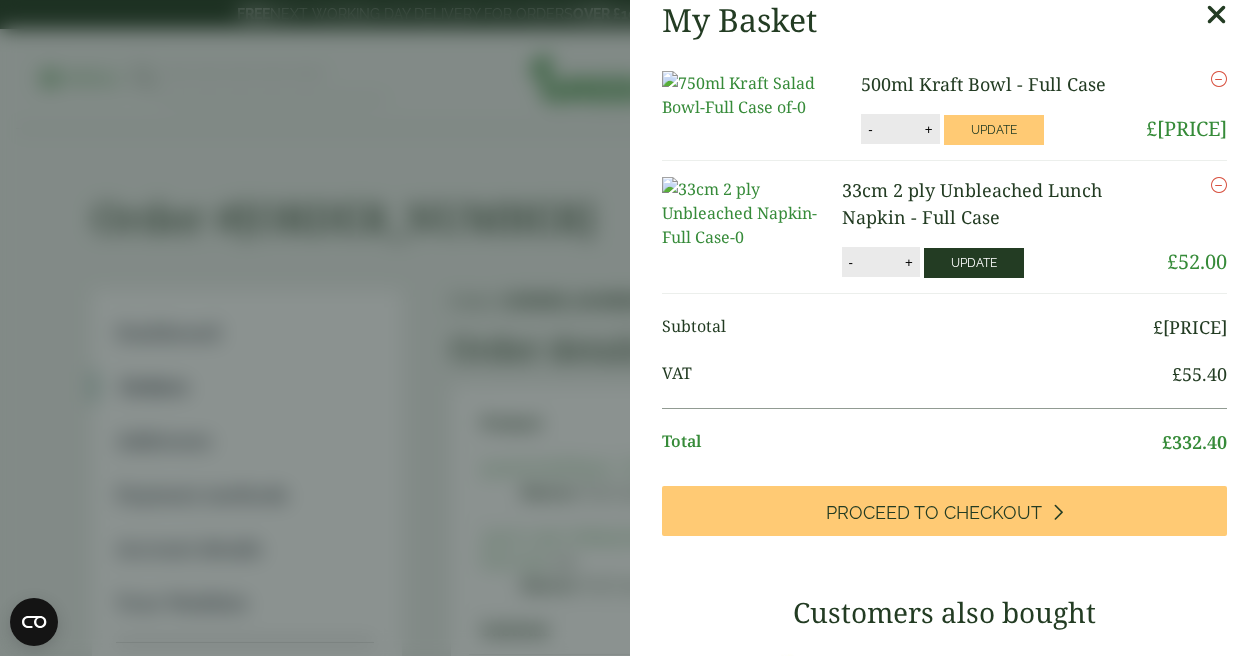 click on "Update" at bounding box center (974, 263) 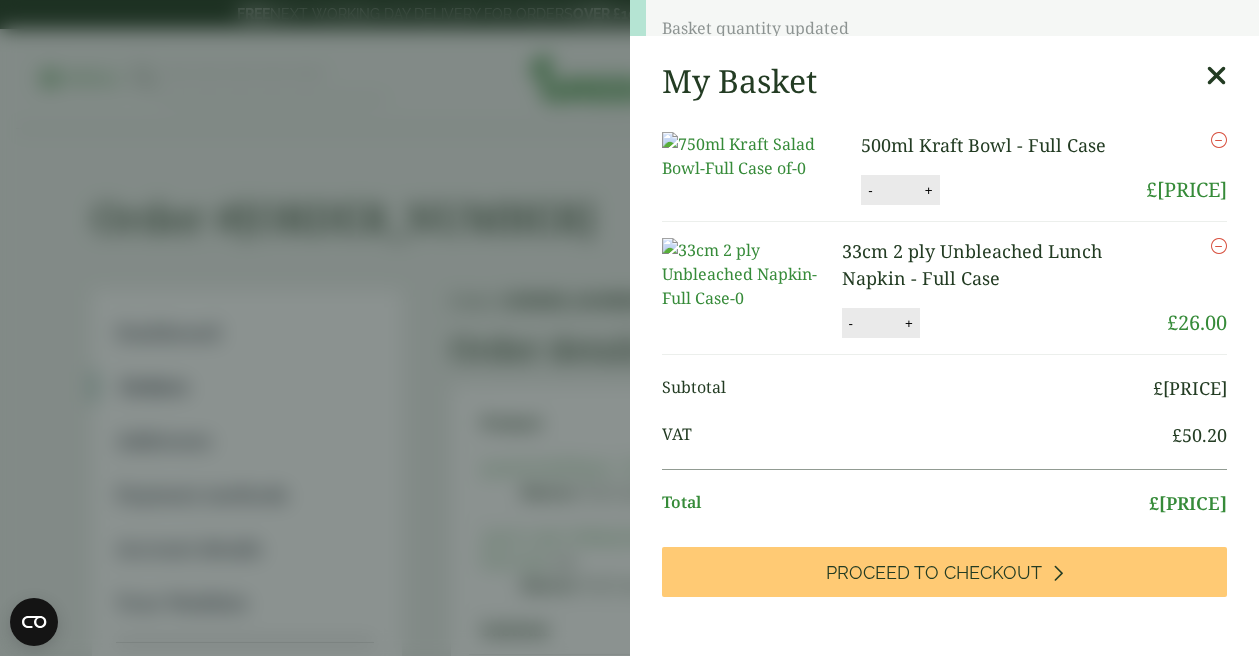 scroll, scrollTop: 0, scrollLeft: 0, axis: both 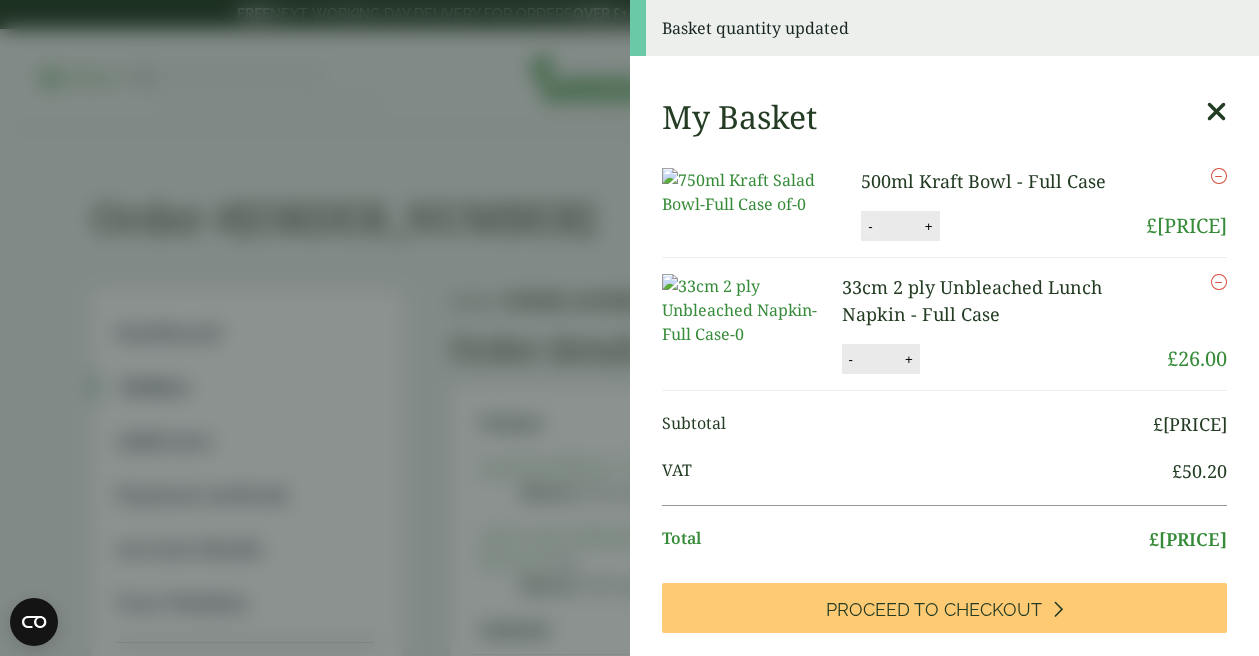 click on "-" at bounding box center [870, 226] 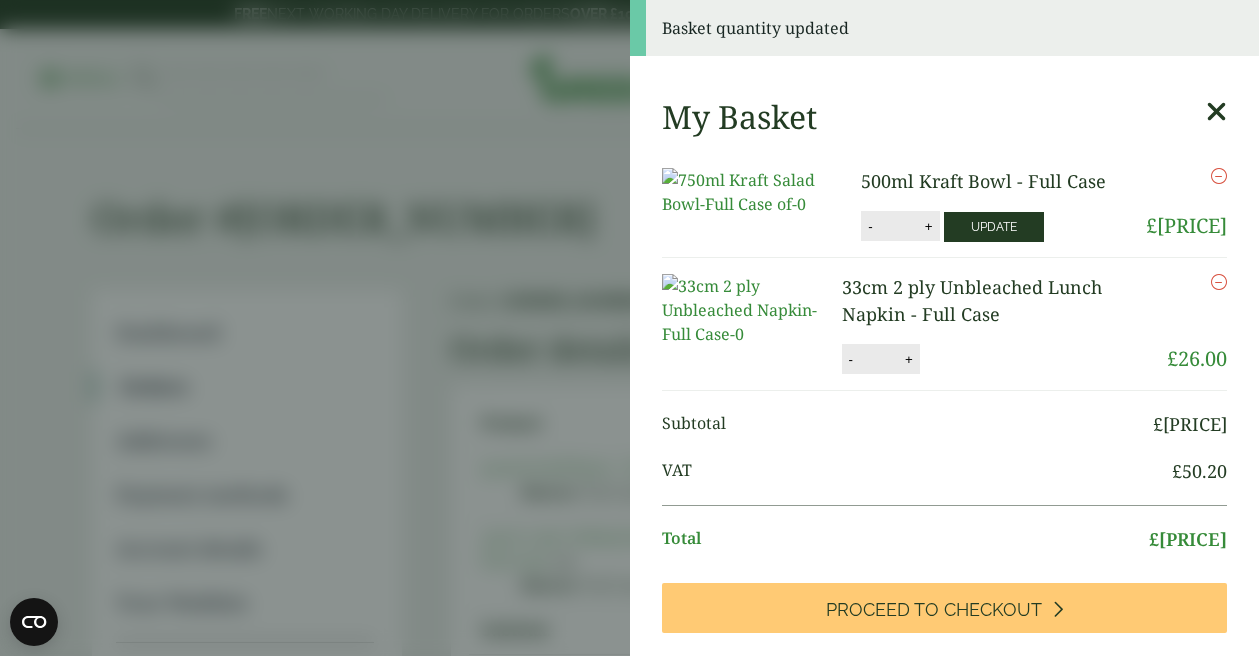 click on "Update" at bounding box center [994, 227] 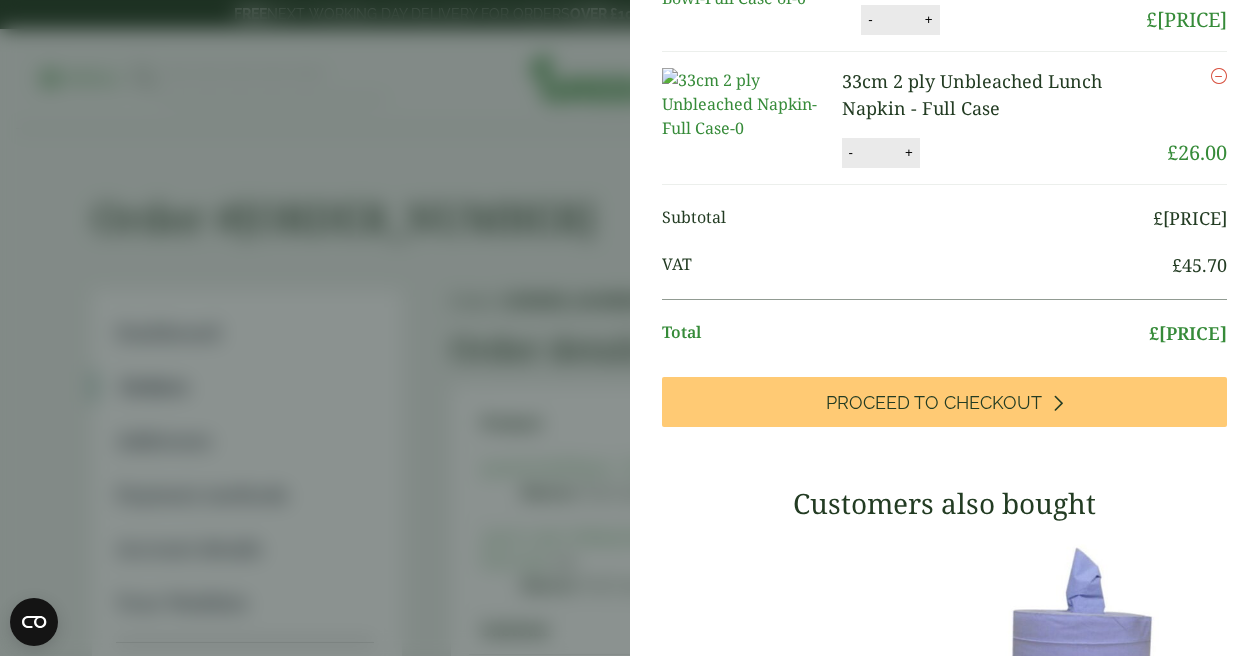 scroll, scrollTop: 236, scrollLeft: 0, axis: vertical 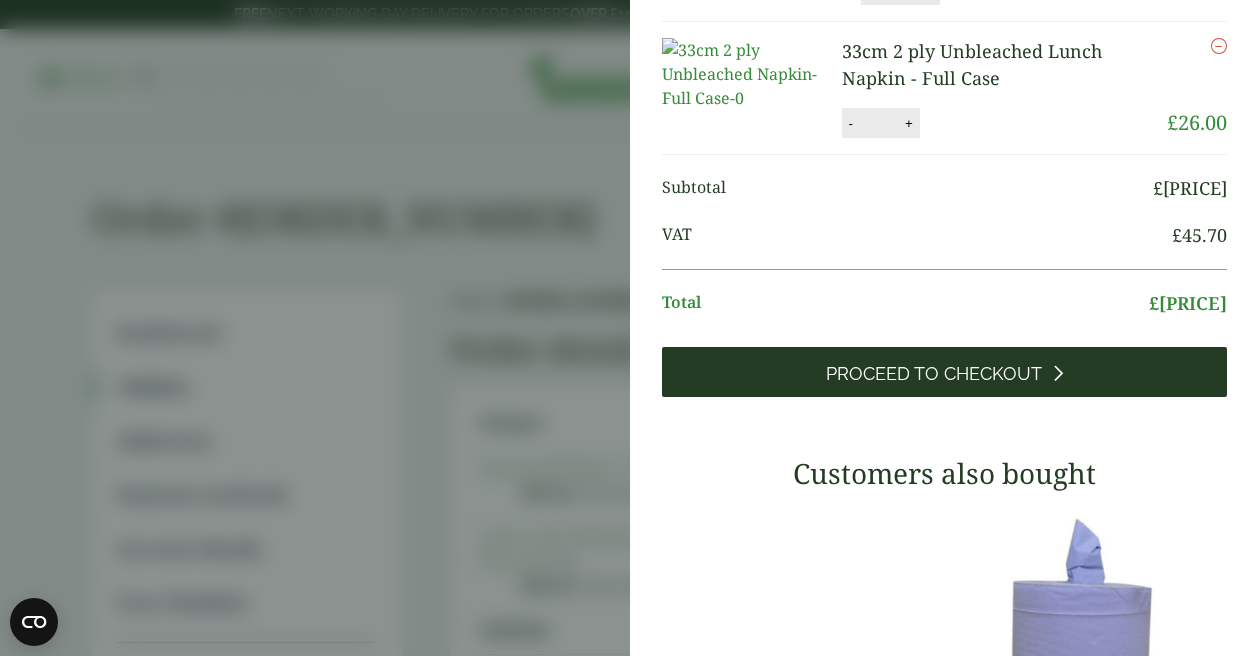 click on "Proceed to Checkout" at bounding box center [934, 374] 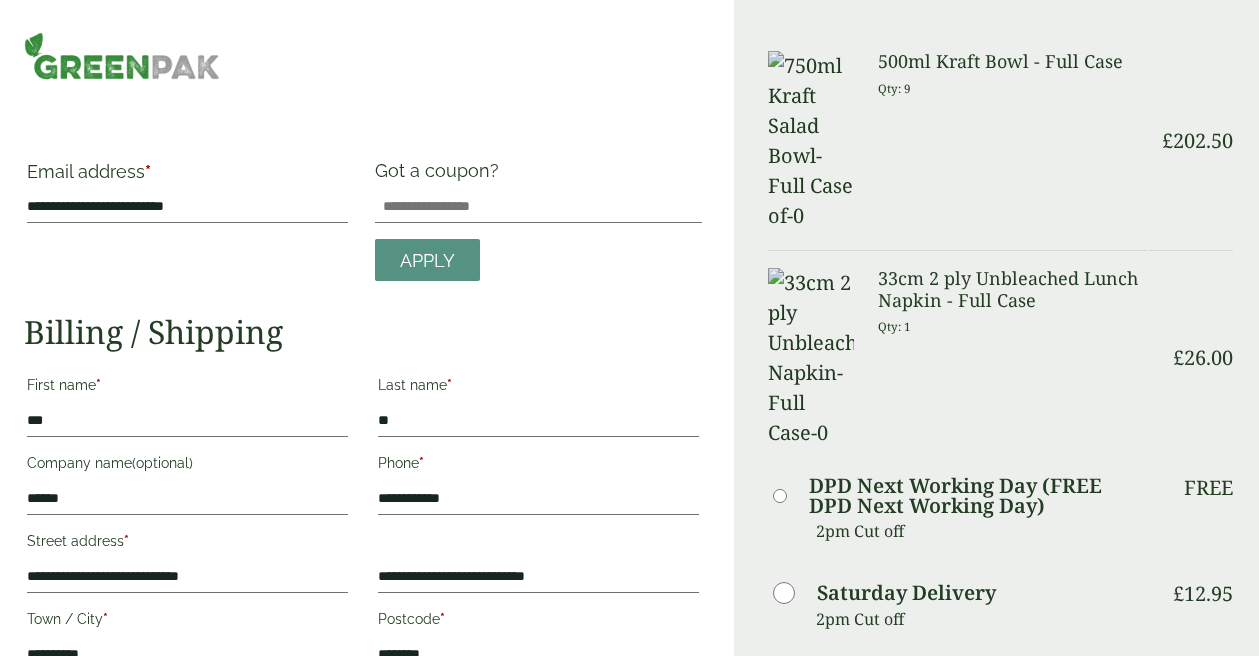 scroll, scrollTop: 394, scrollLeft: 0, axis: vertical 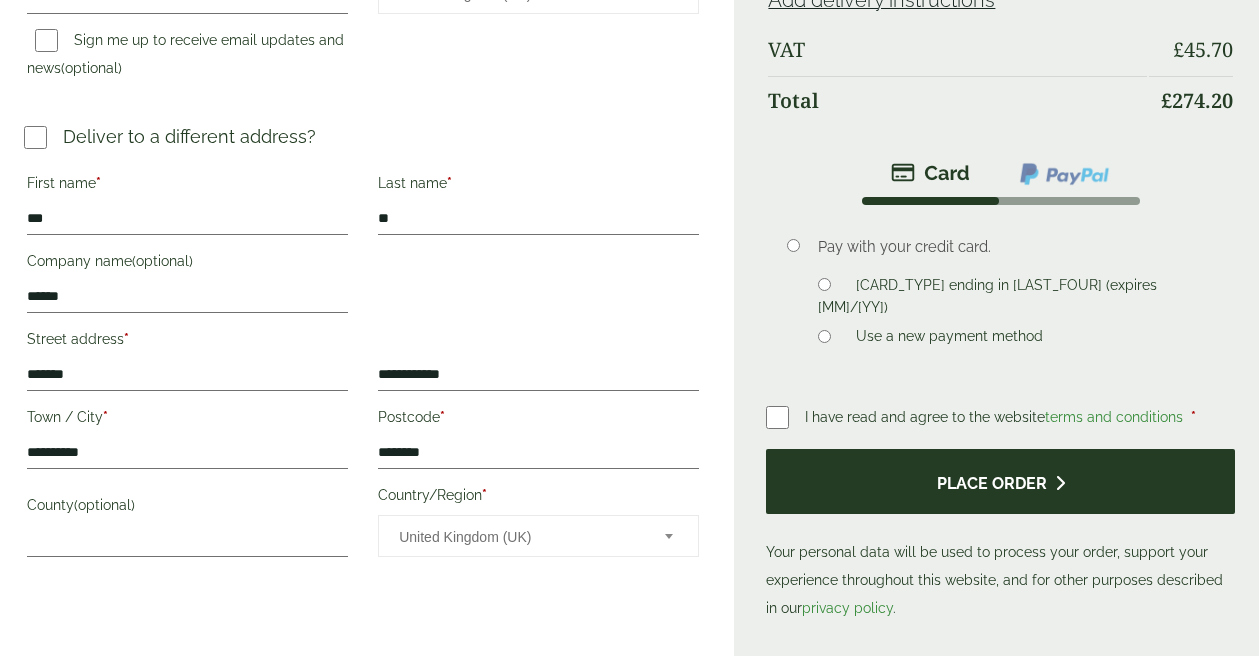 click on "Place order" at bounding box center [1000, 481] 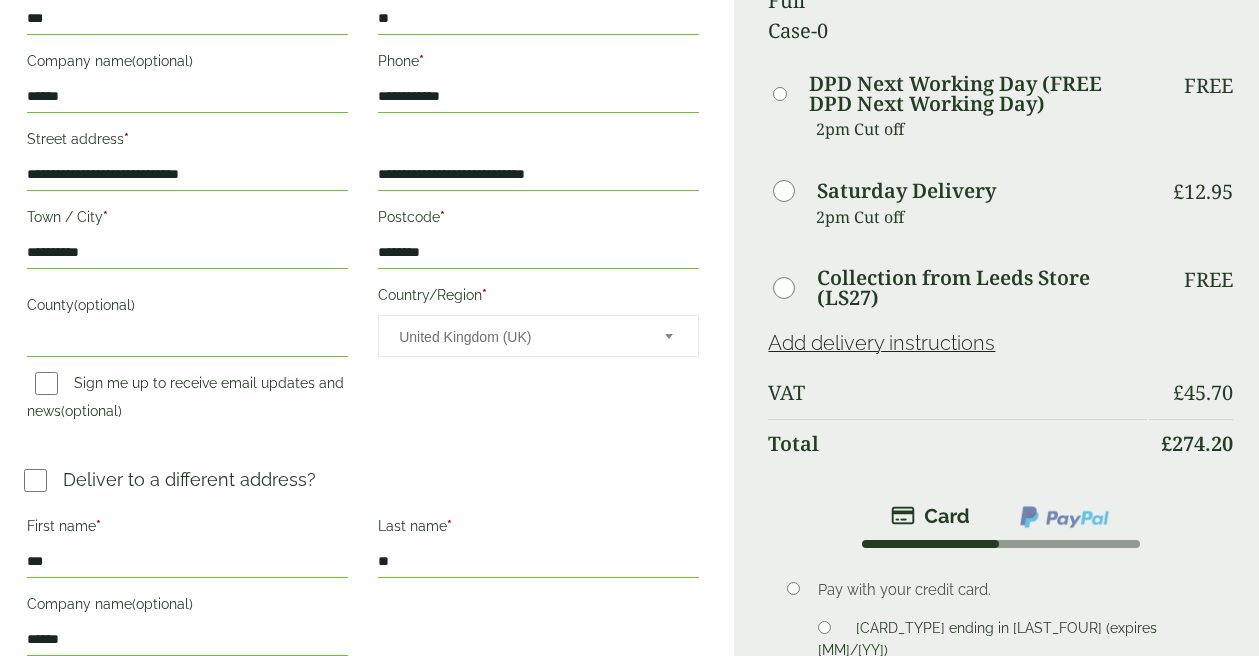 scroll, scrollTop: 549, scrollLeft: 0, axis: vertical 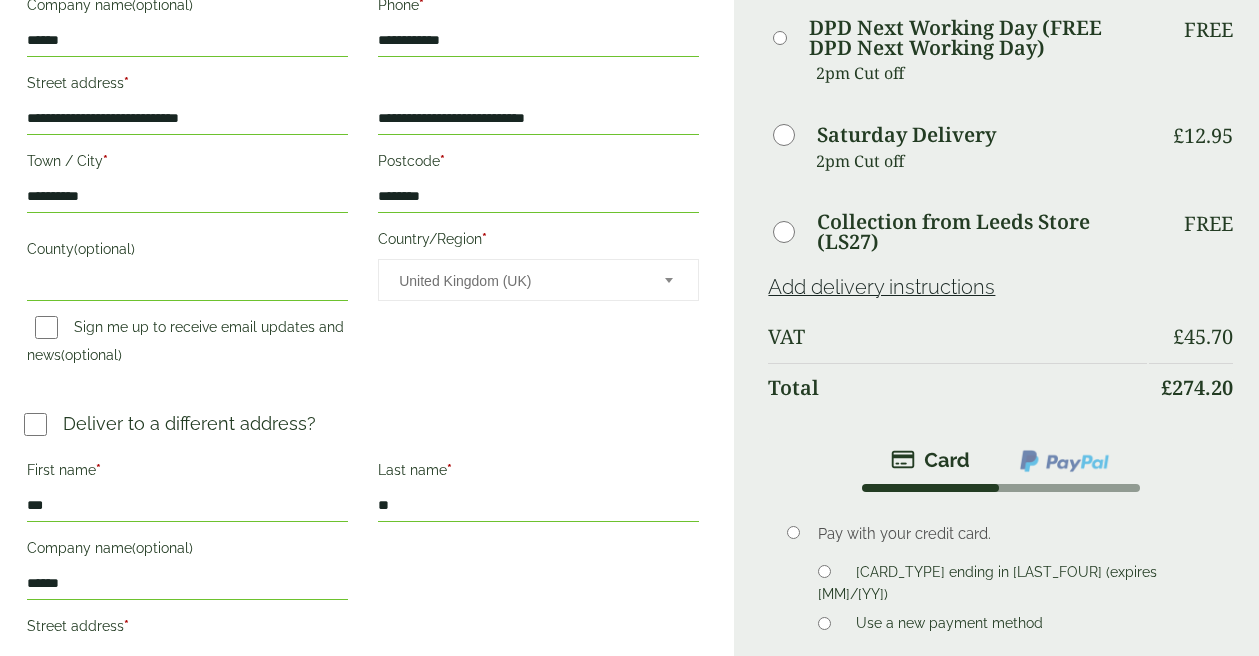 click on "Place order" at bounding box center [1000, 768] 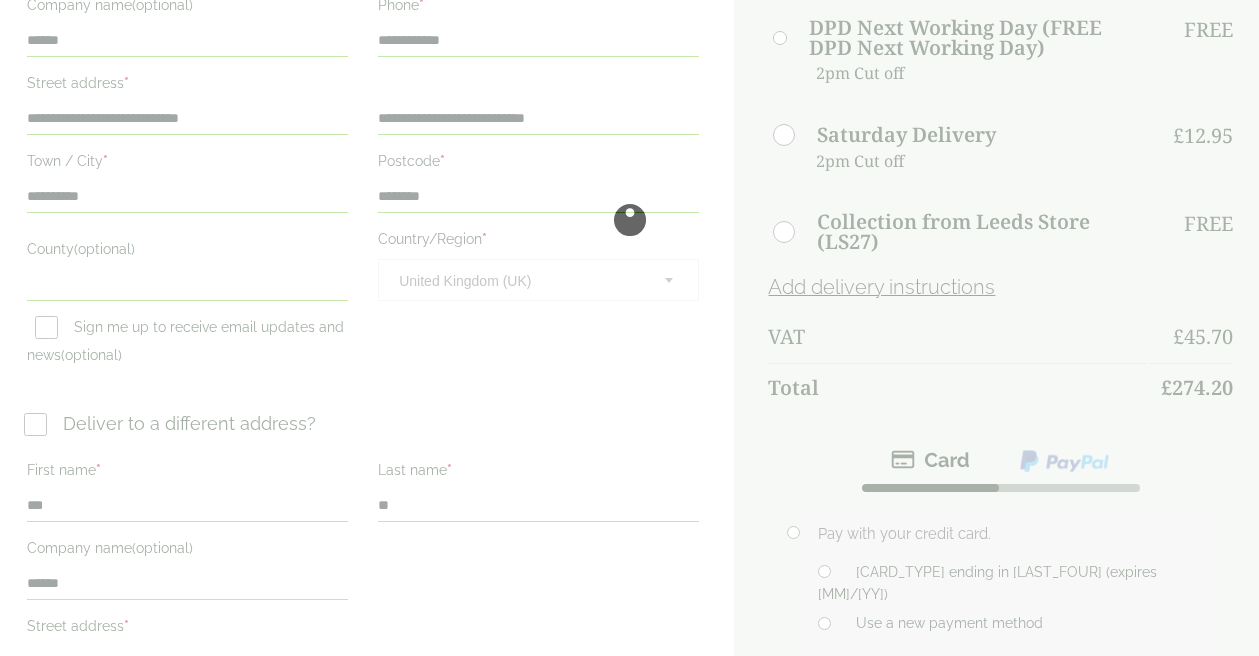 scroll, scrollTop: 0, scrollLeft: 0, axis: both 